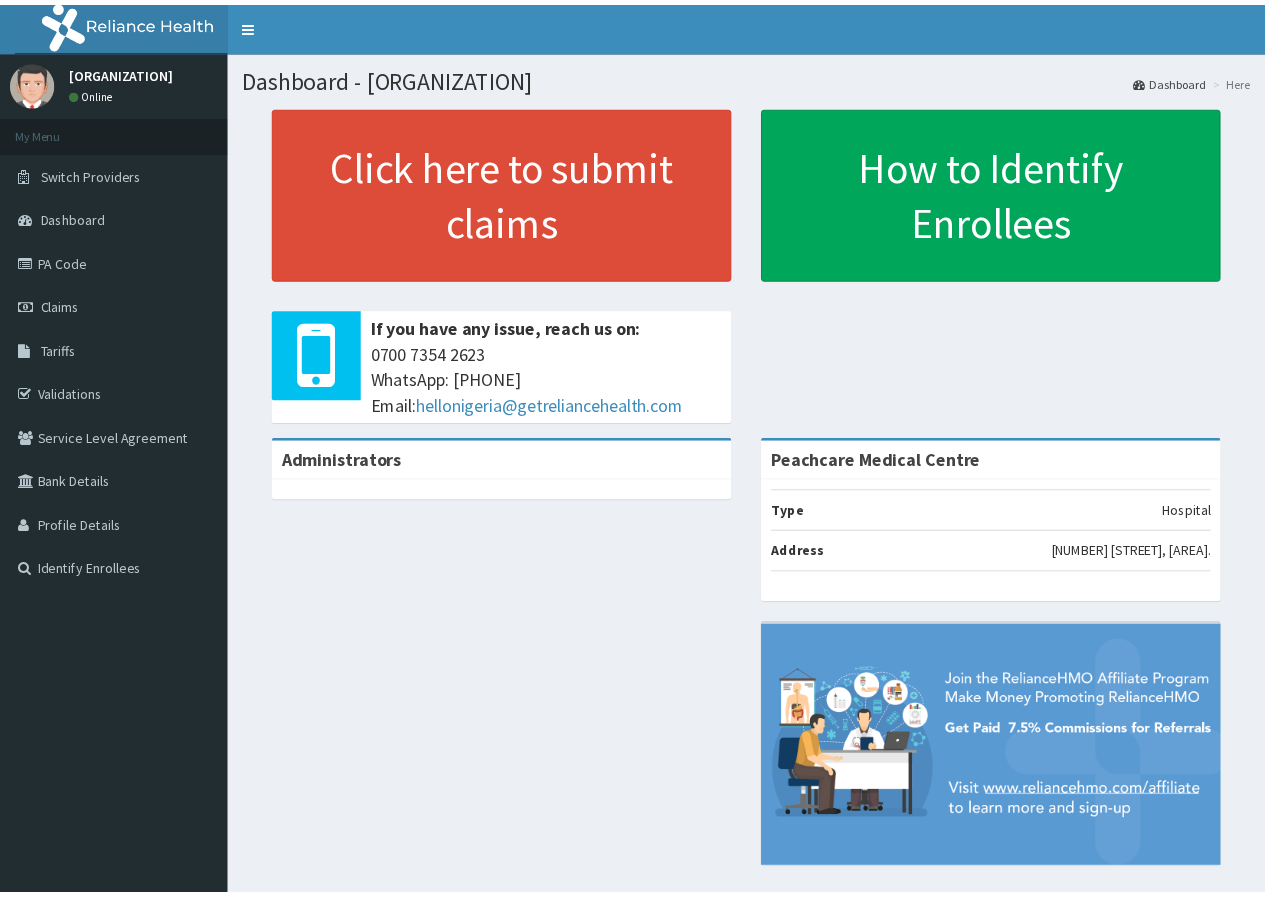 scroll, scrollTop: 0, scrollLeft: 0, axis: both 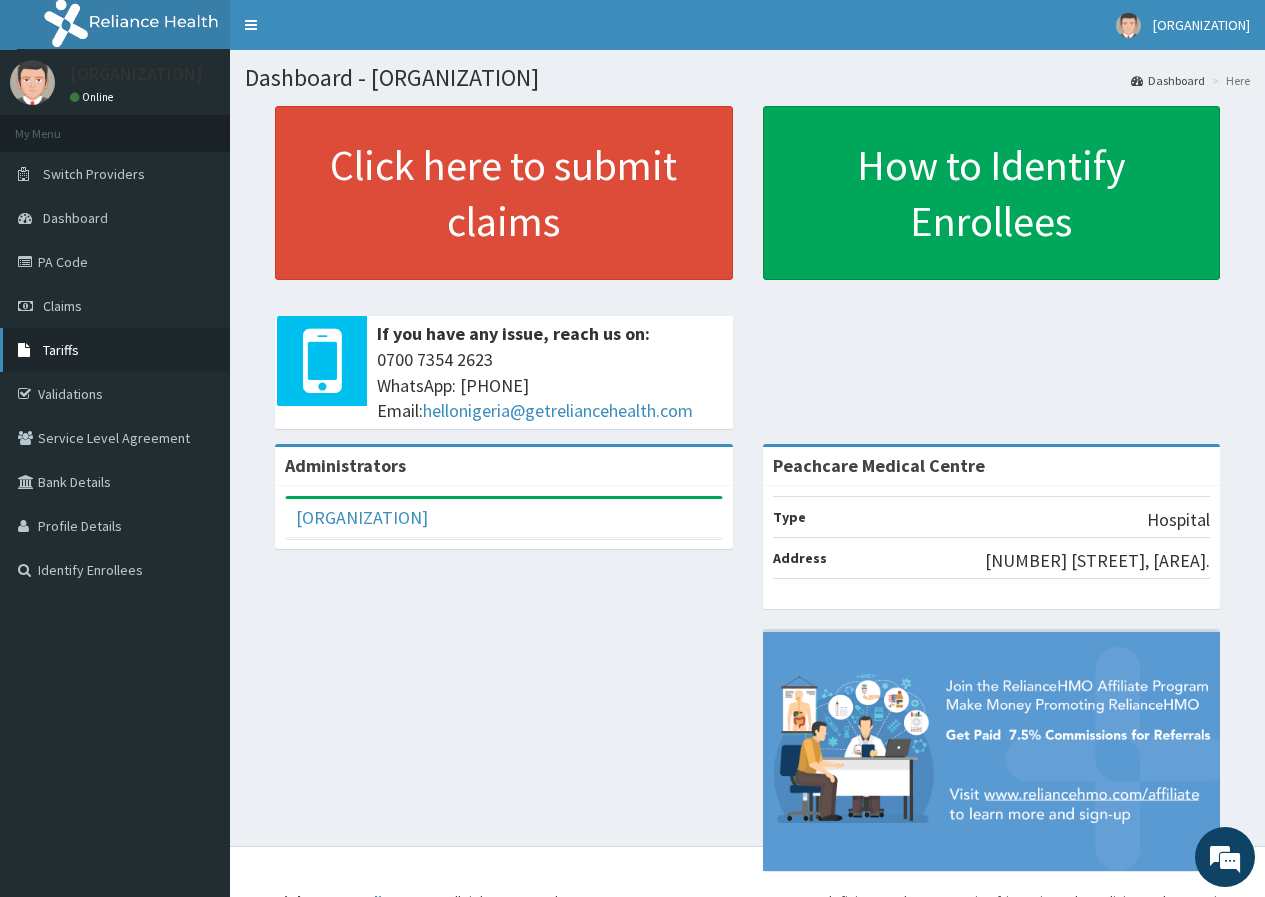 click on "Tariffs" at bounding box center [115, 350] 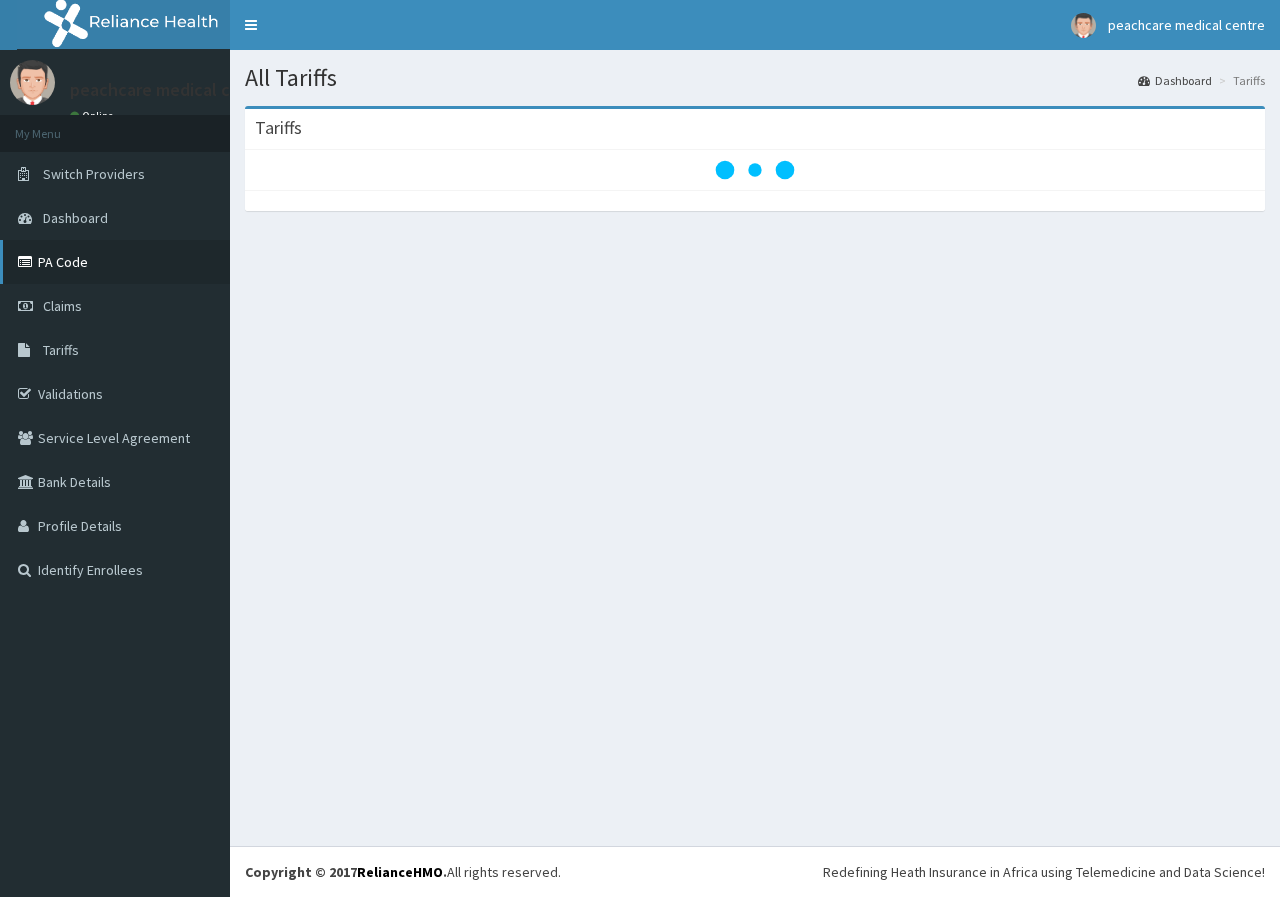 scroll, scrollTop: 0, scrollLeft: 0, axis: both 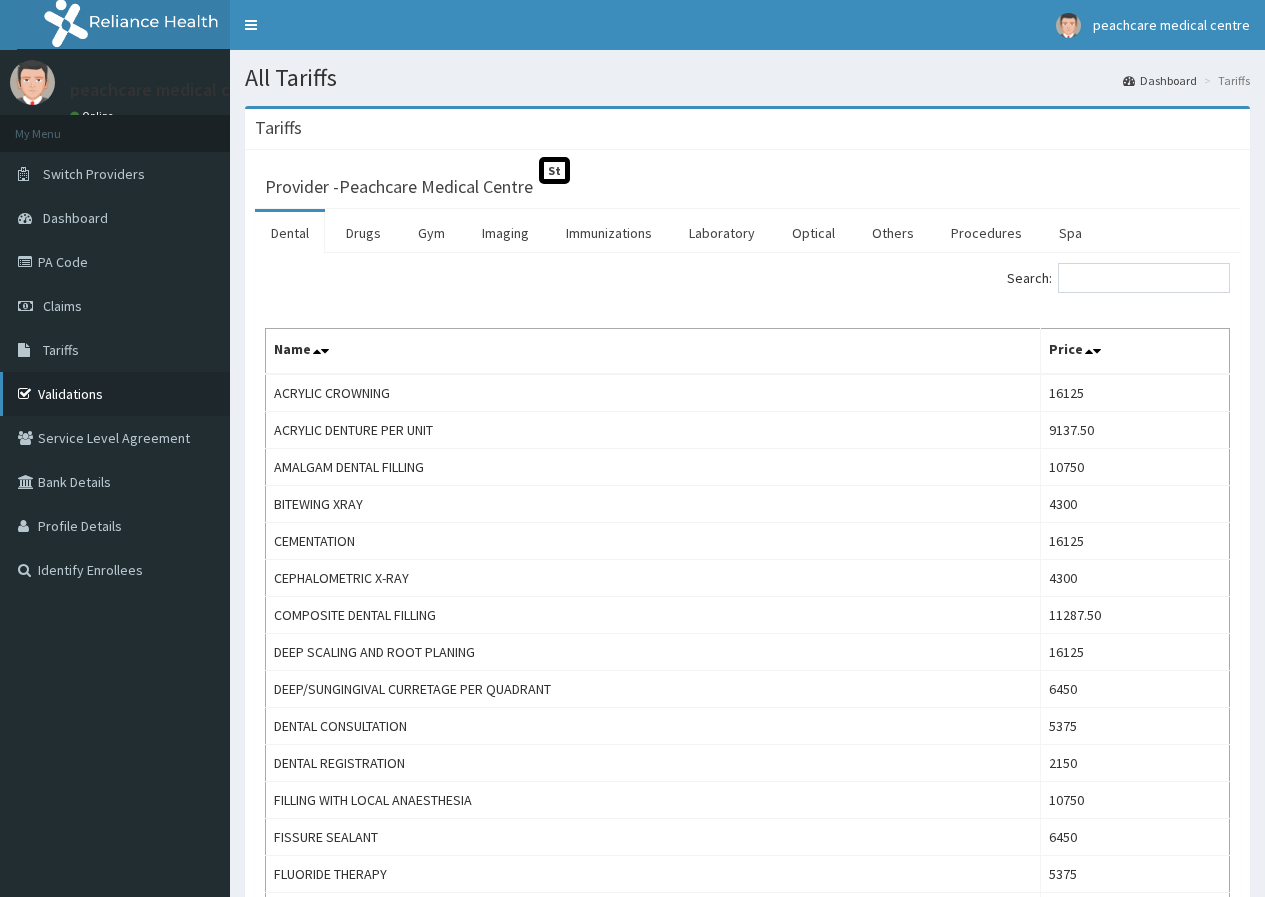 click on "Validations" at bounding box center [115, 394] 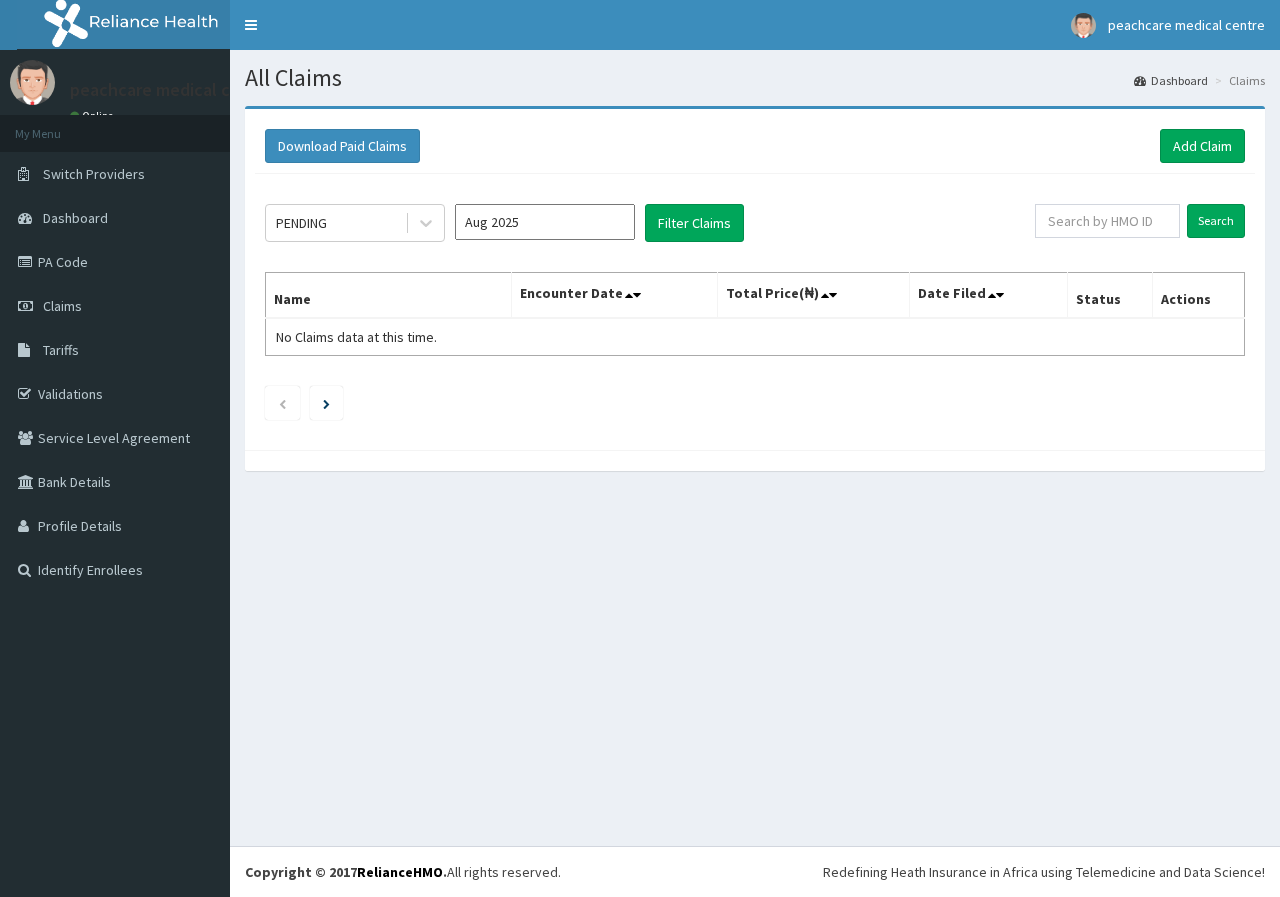 scroll, scrollTop: 0, scrollLeft: 0, axis: both 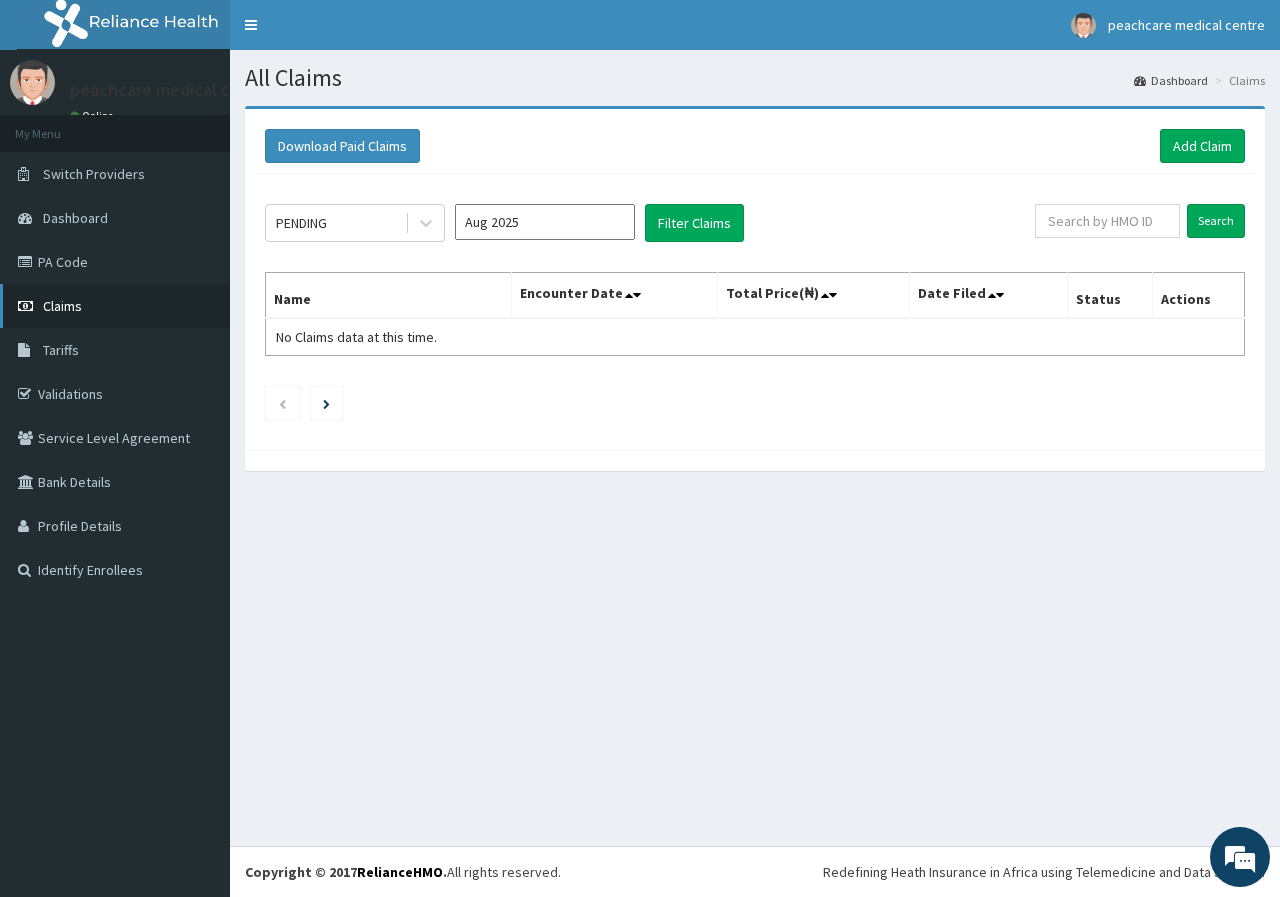 click on "Claims" at bounding box center [62, 306] 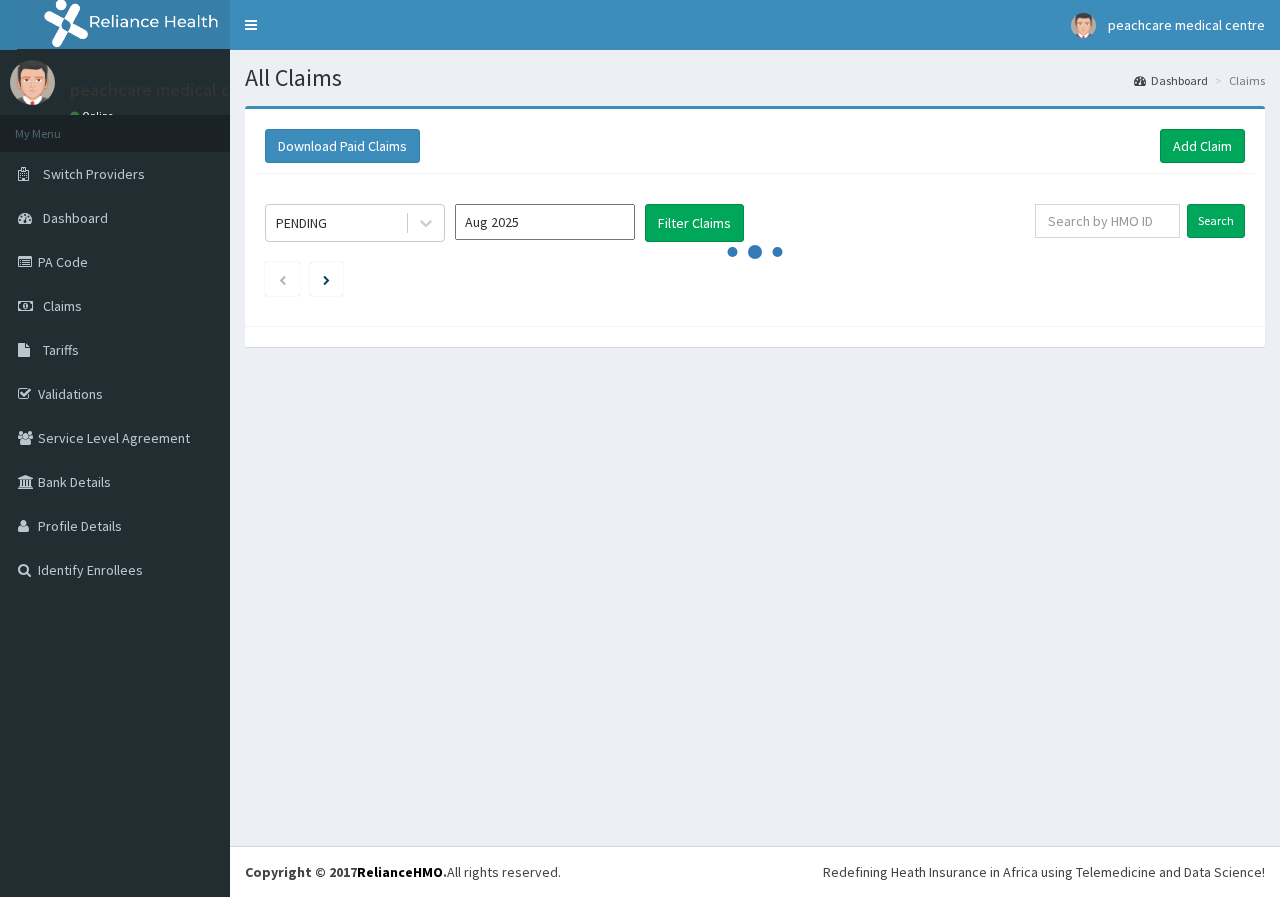 scroll, scrollTop: 0, scrollLeft: 0, axis: both 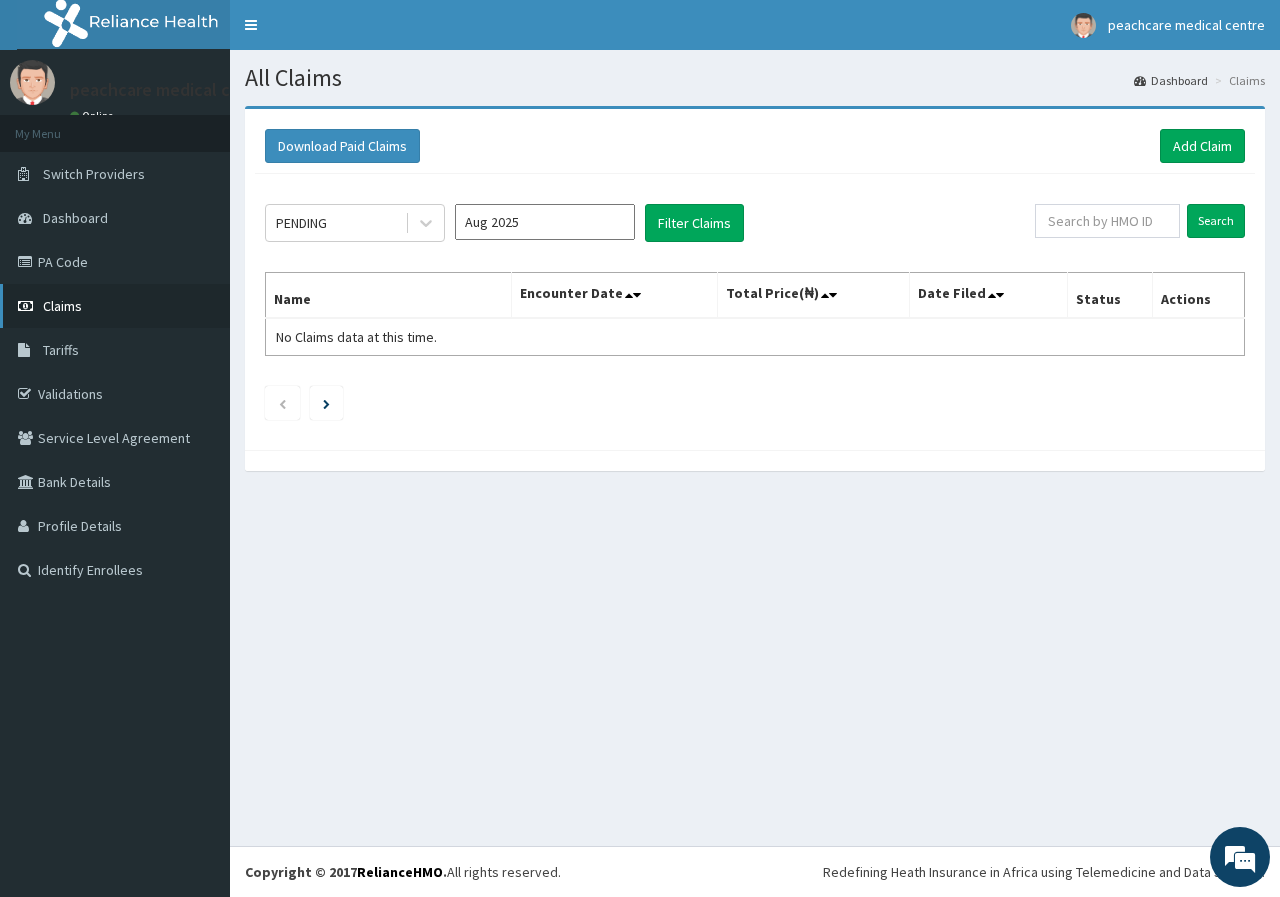 click on "Claims" at bounding box center [62, 306] 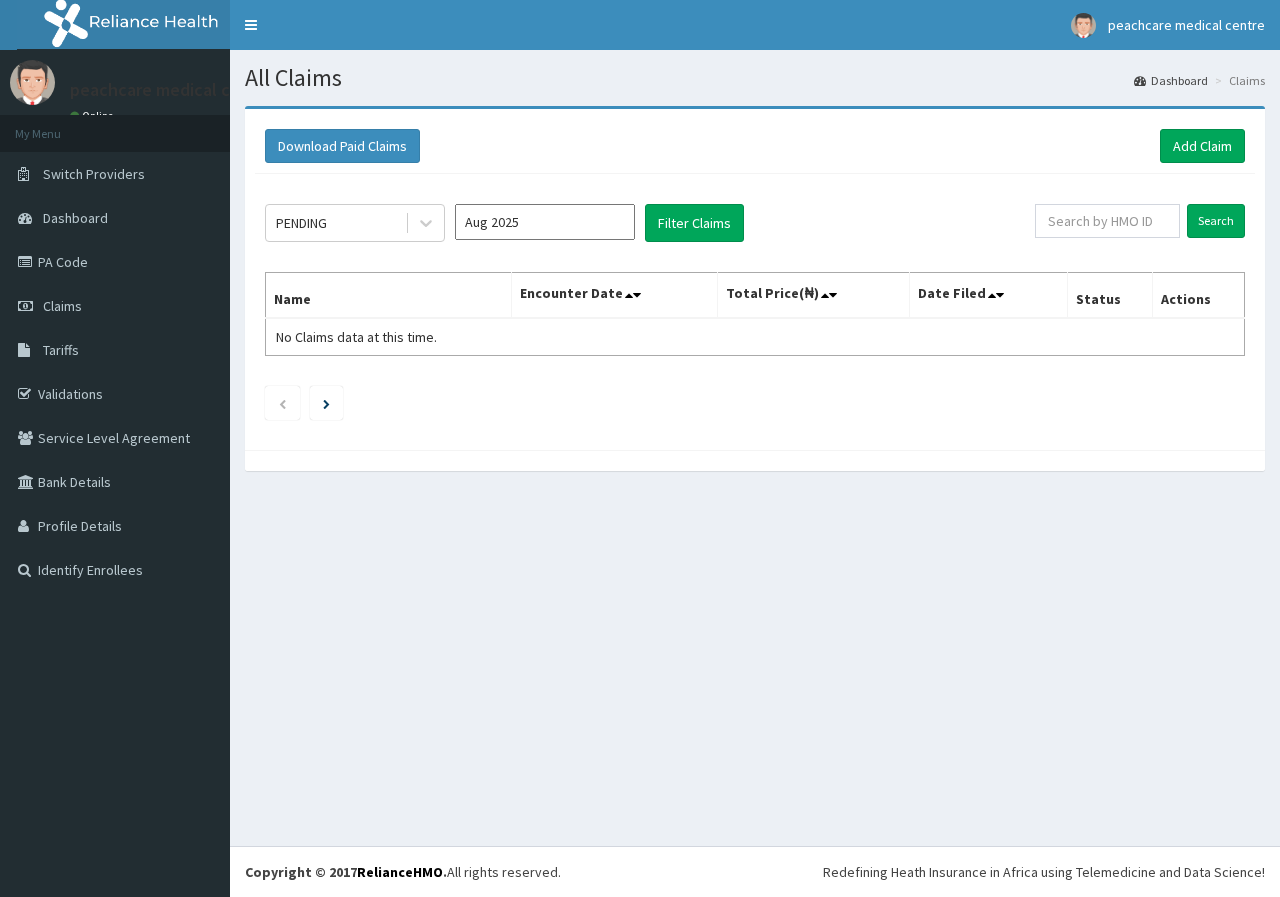 scroll, scrollTop: 0, scrollLeft: 0, axis: both 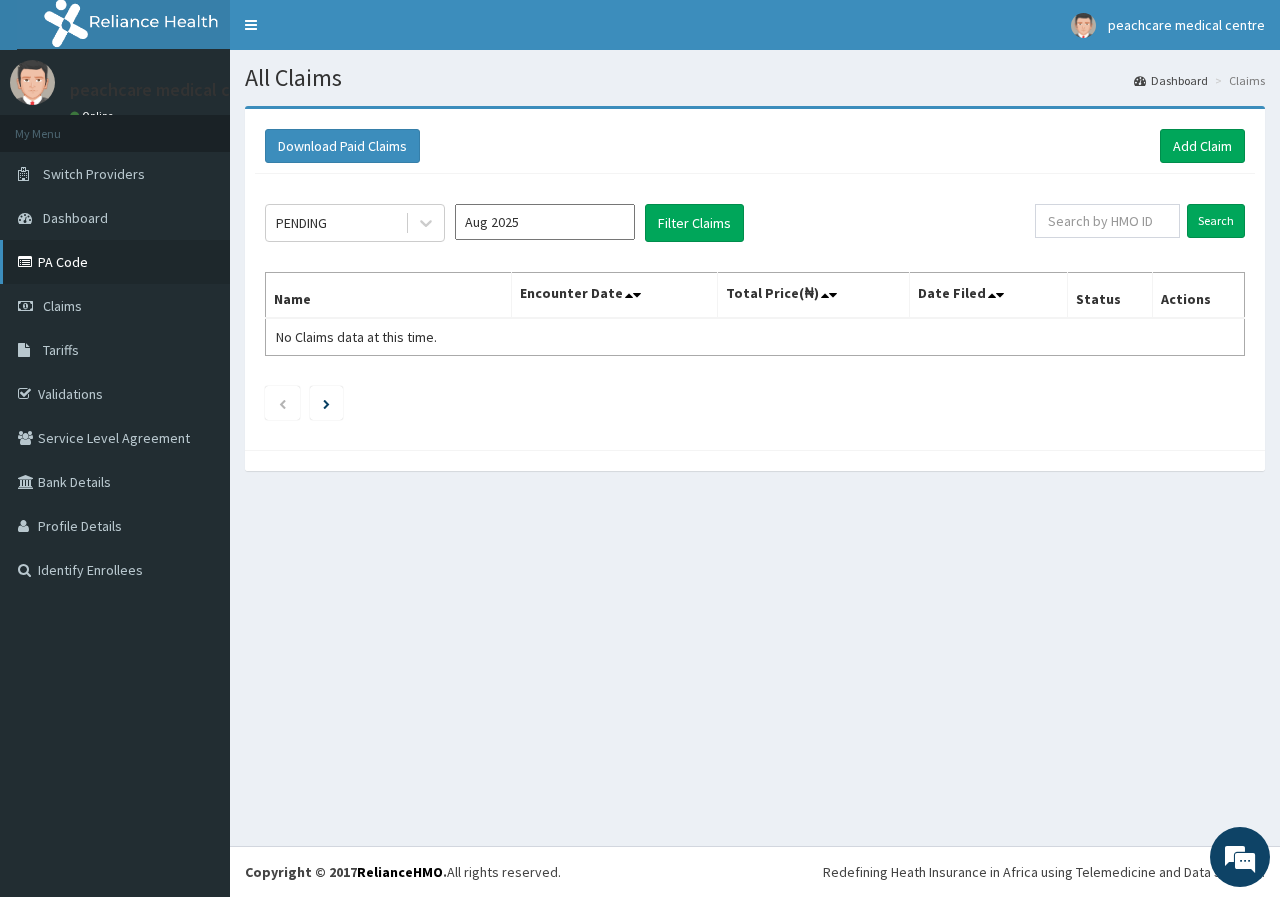 click on "PA Code" at bounding box center (115, 262) 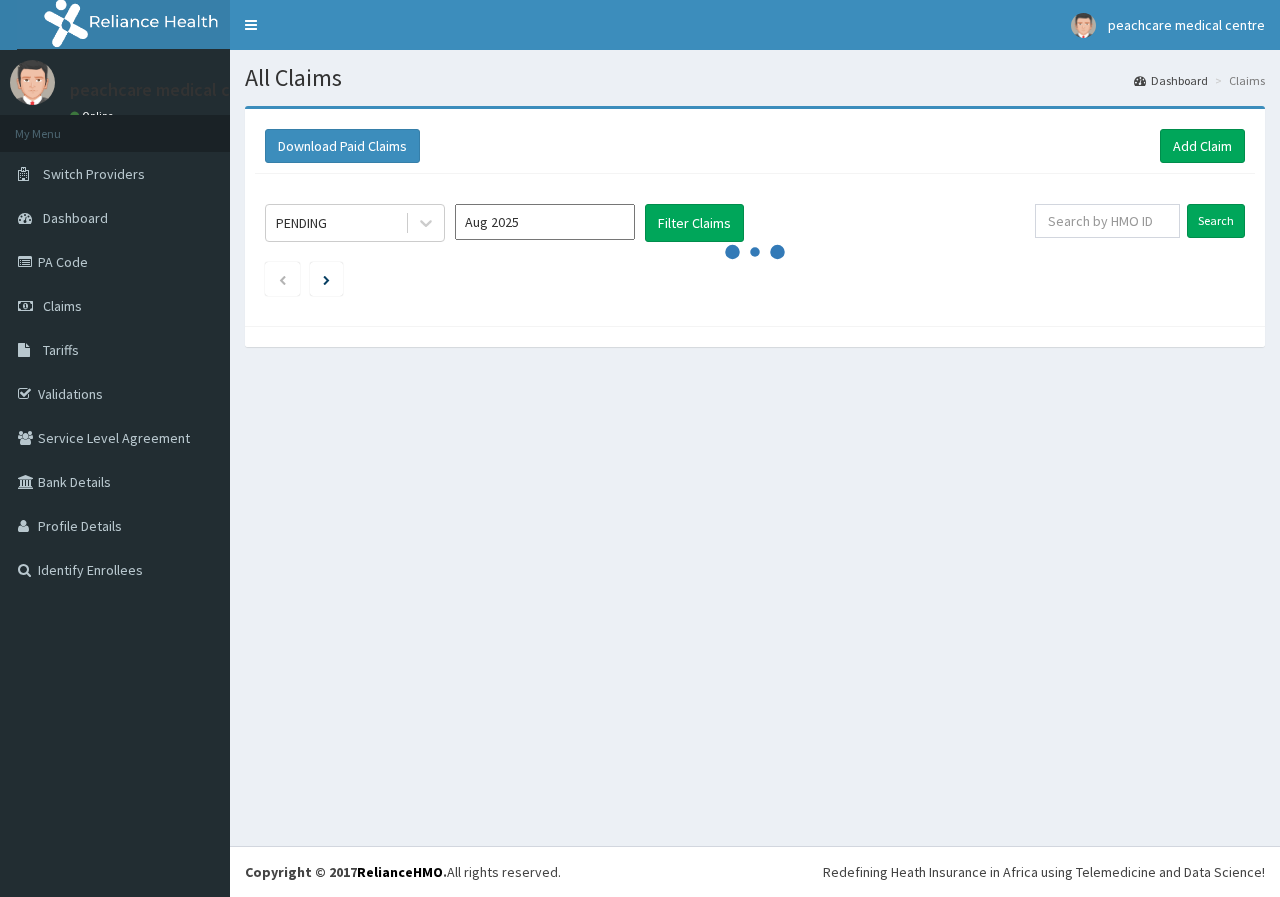 scroll, scrollTop: 0, scrollLeft: 0, axis: both 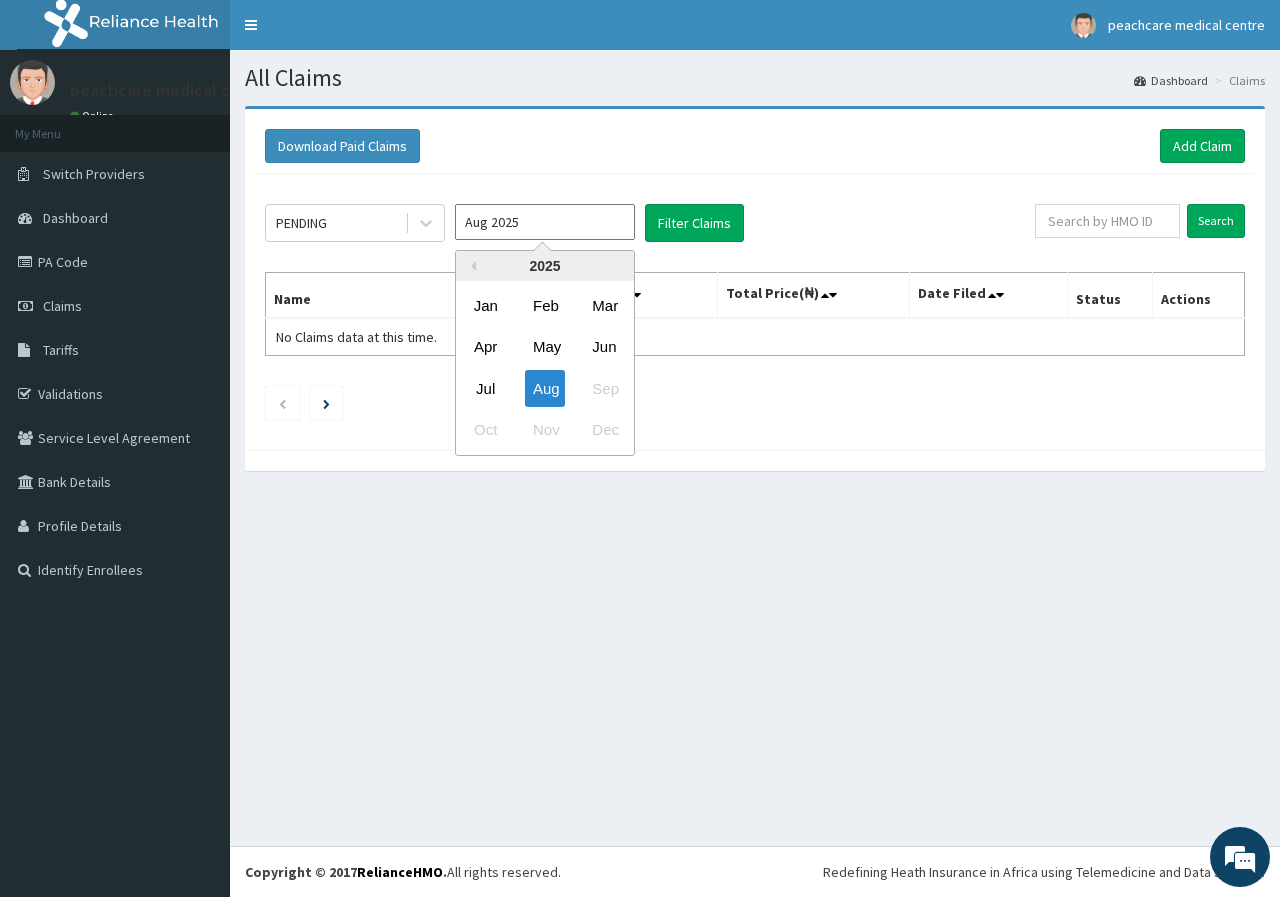 click on "Aug 2025" at bounding box center [545, 222] 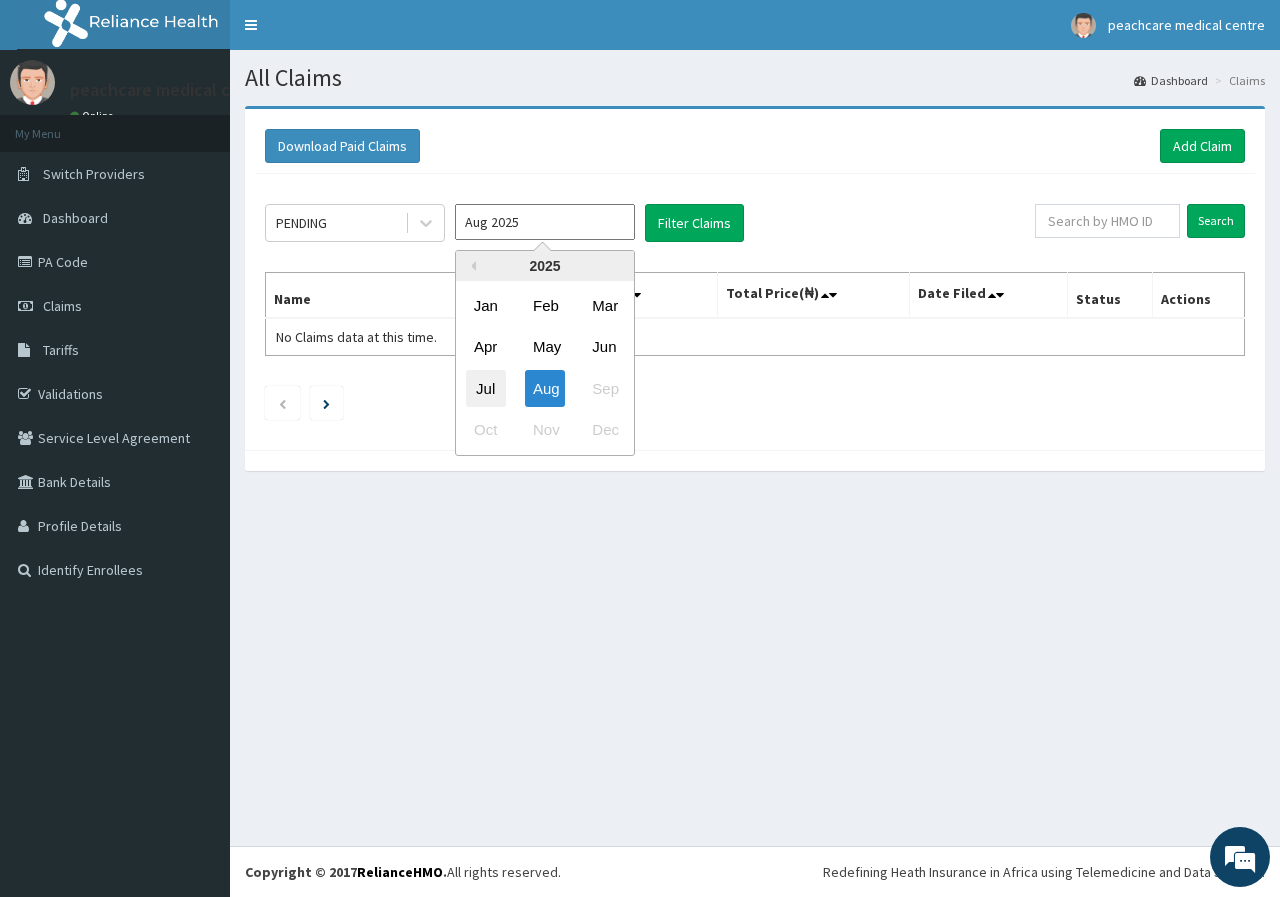 click on "Jul" at bounding box center [486, 388] 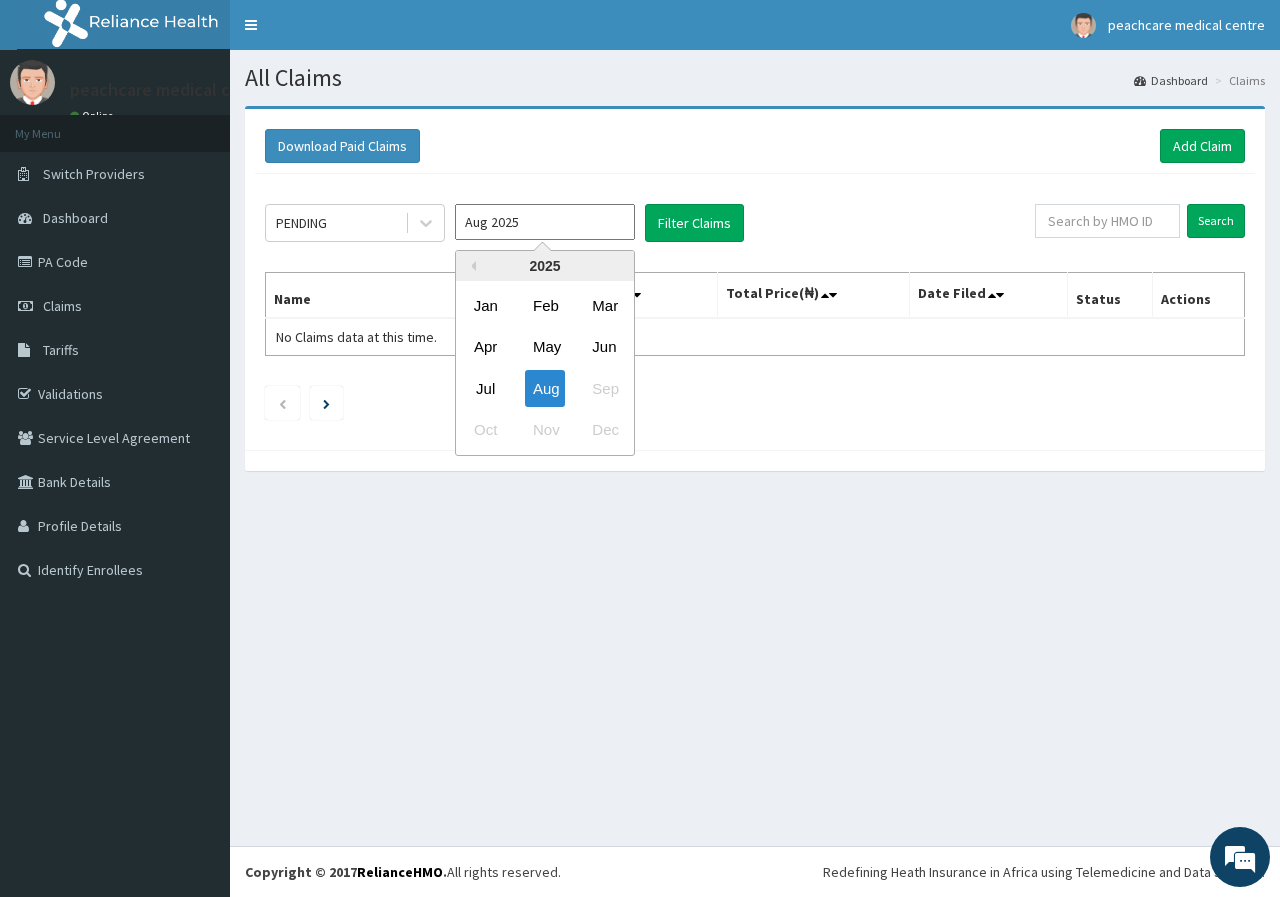 type on "Jul 2025" 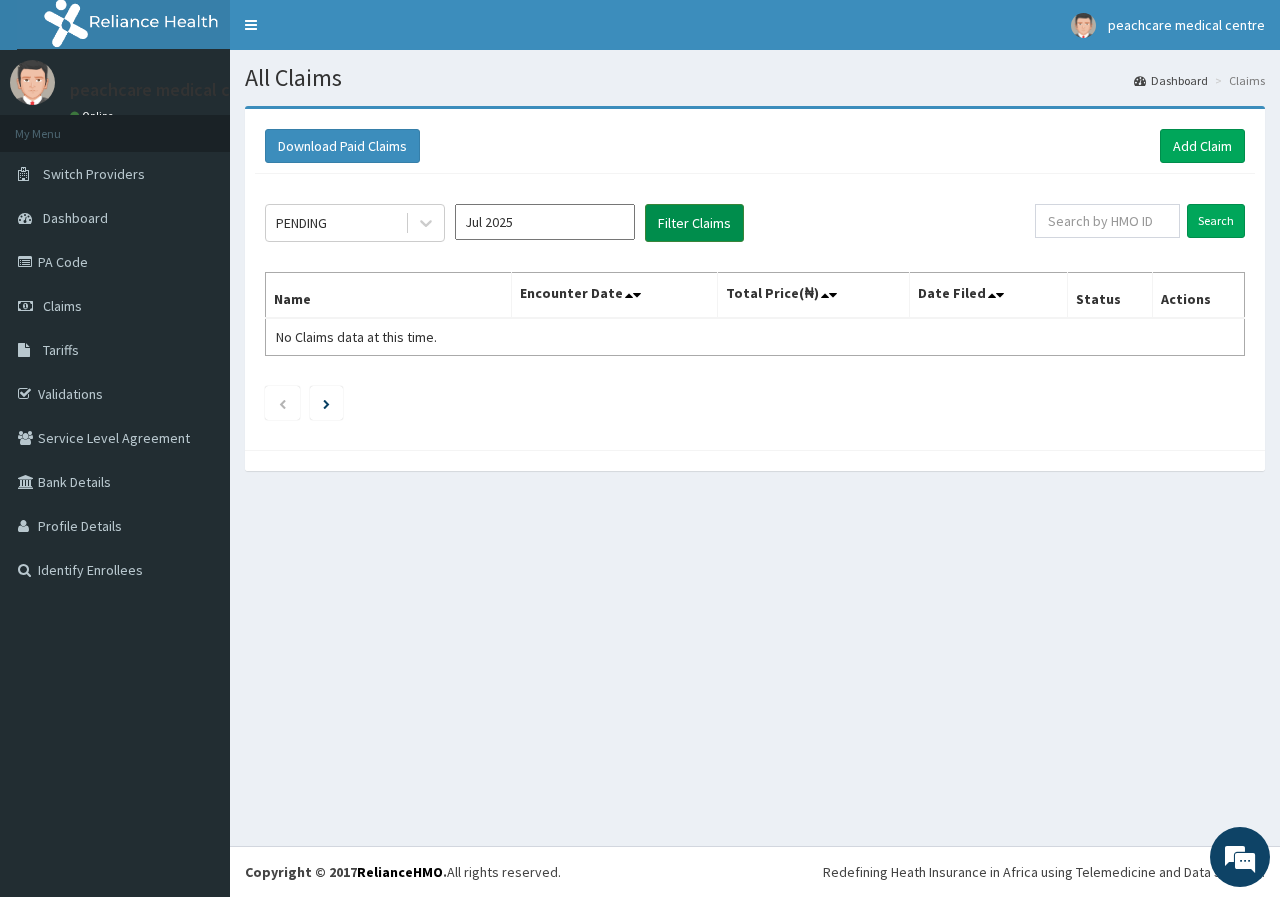 click on "Filter Claims" at bounding box center [694, 223] 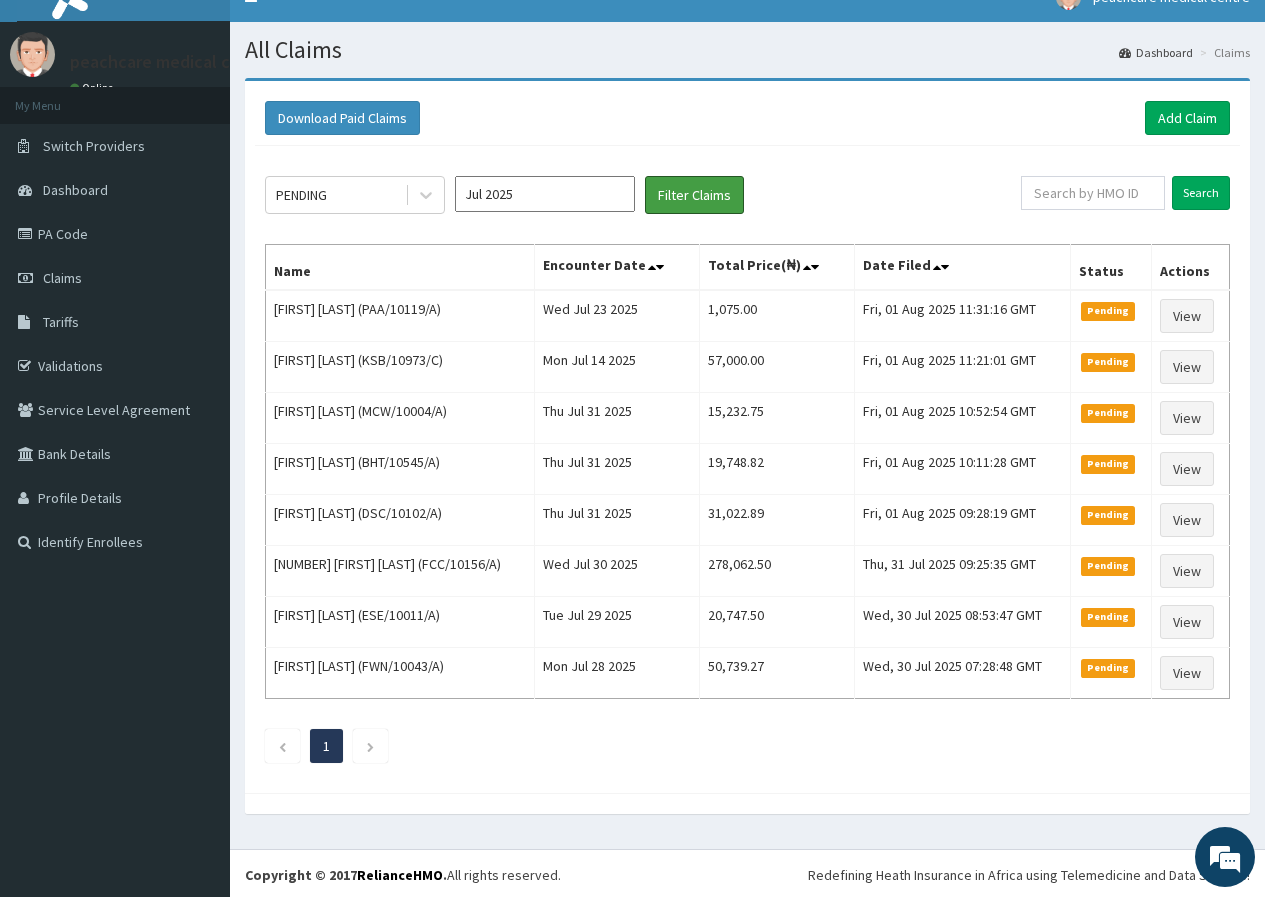 scroll, scrollTop: 31, scrollLeft: 0, axis: vertical 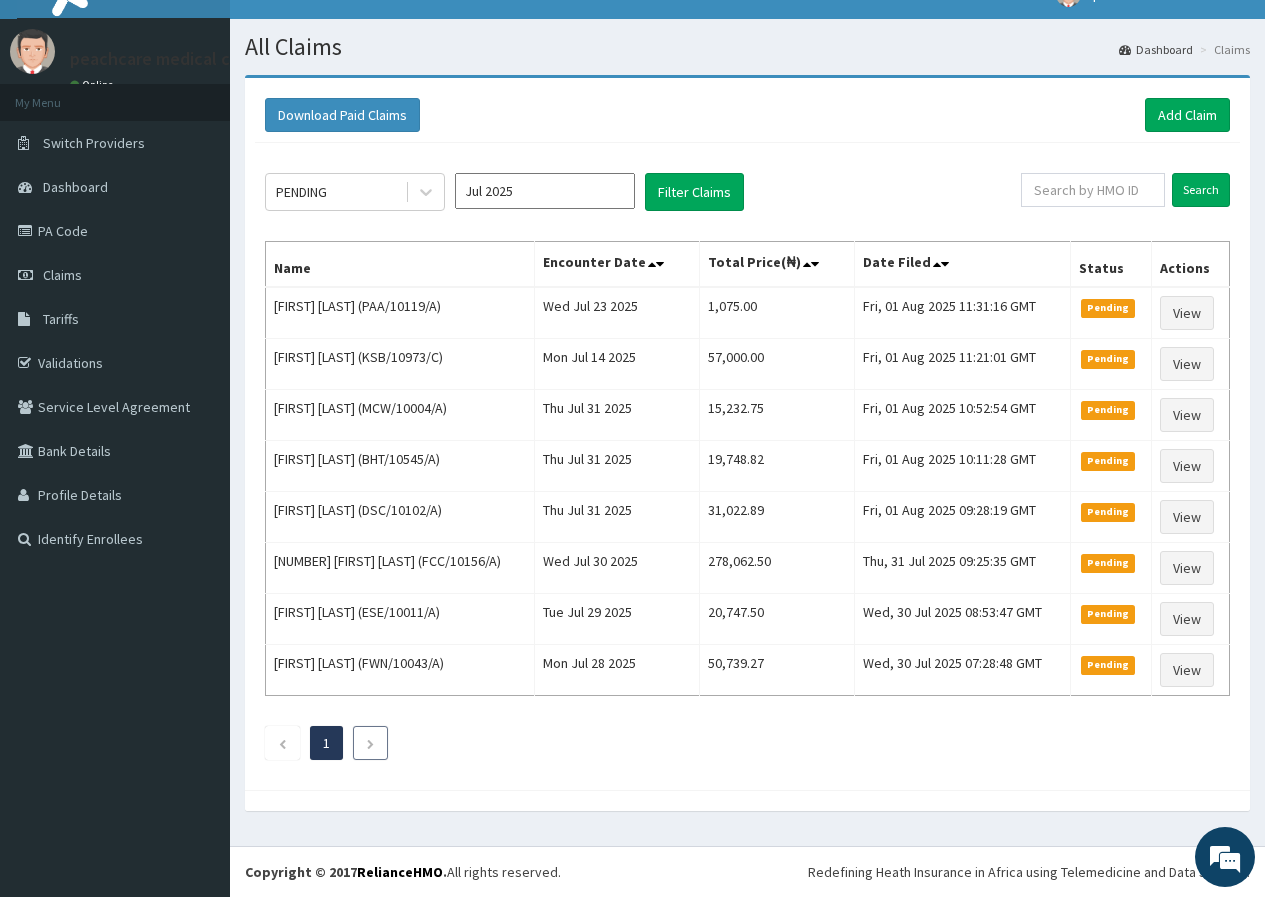 click at bounding box center (370, 743) 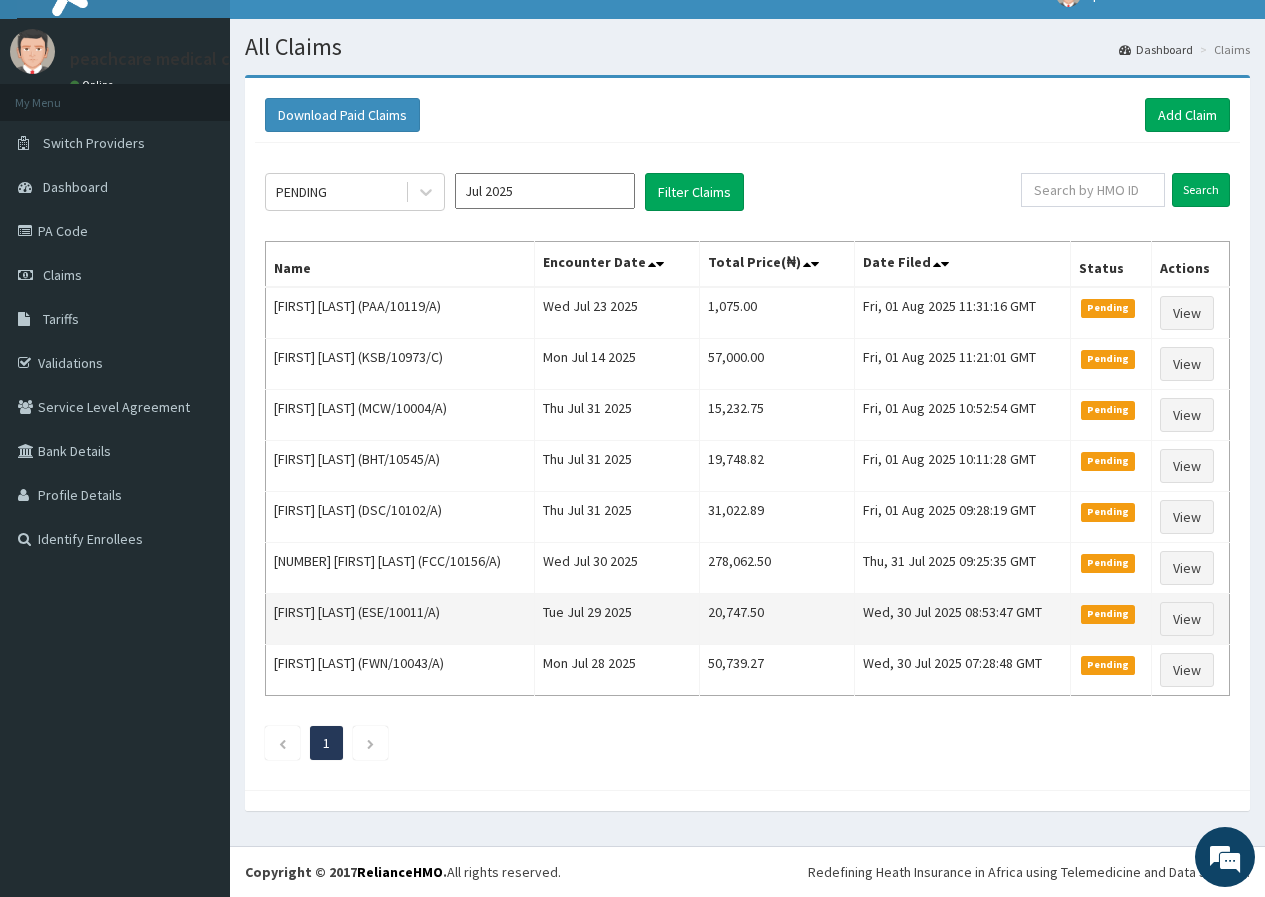 scroll, scrollTop: 0, scrollLeft: 0, axis: both 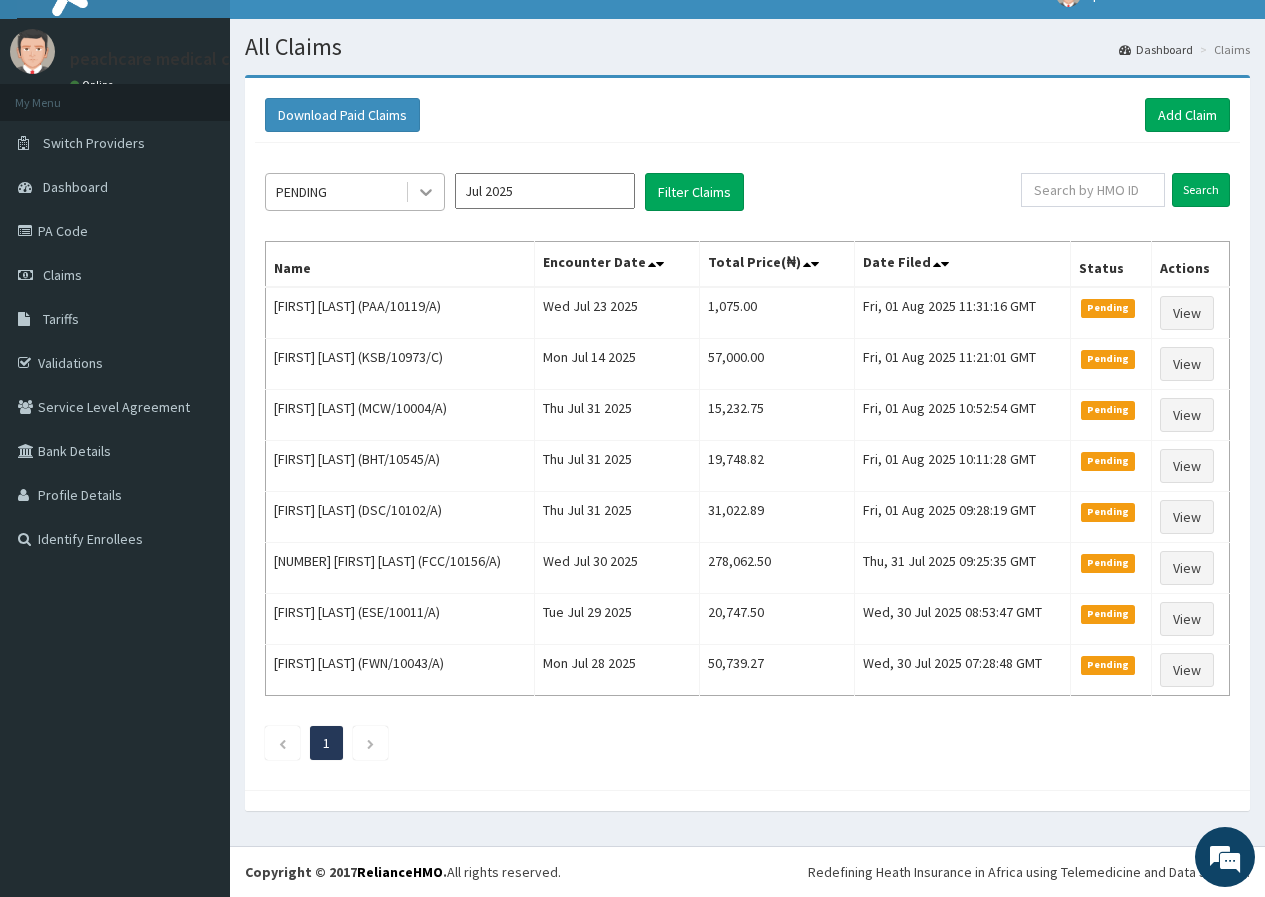 click 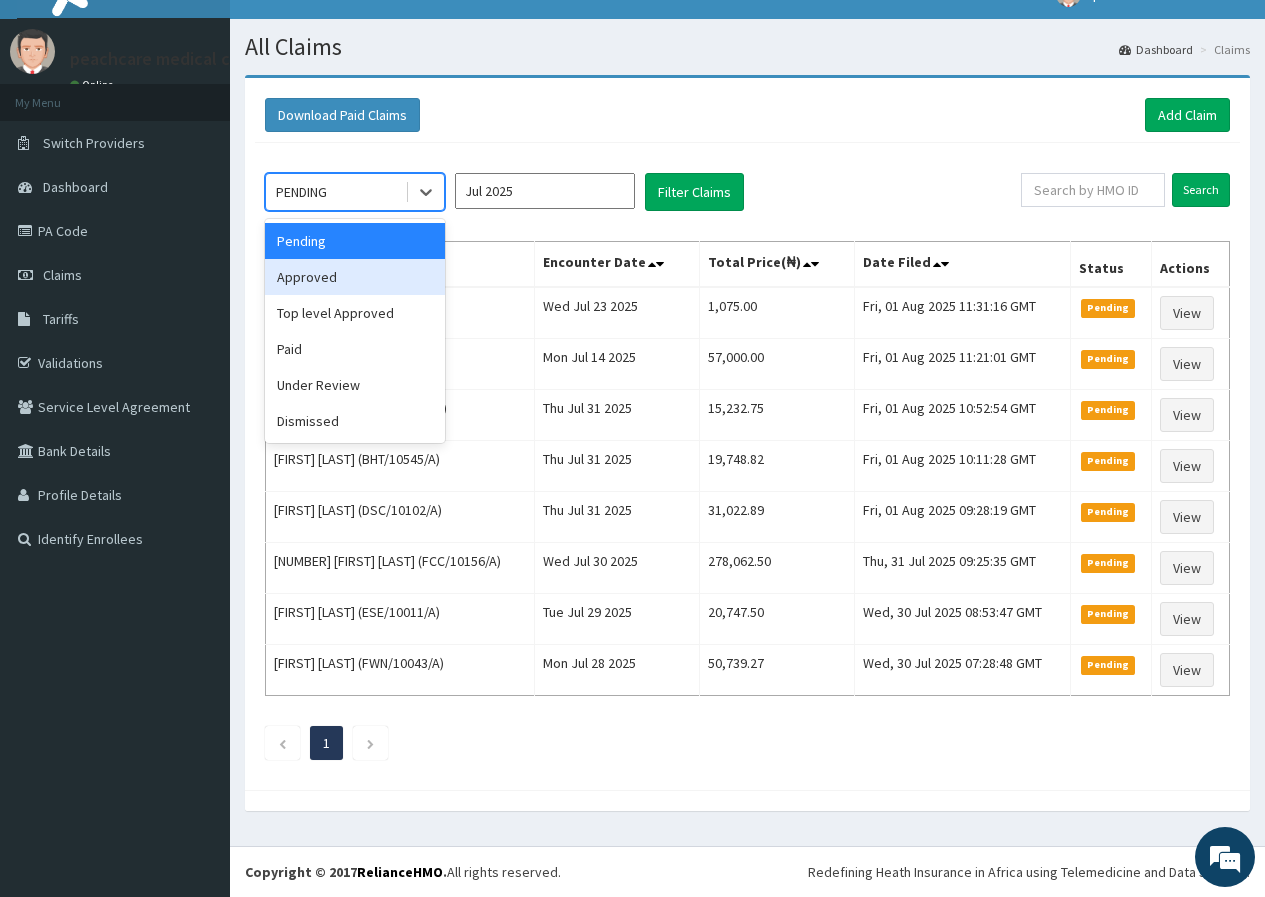 click on "Approved" at bounding box center (355, 277) 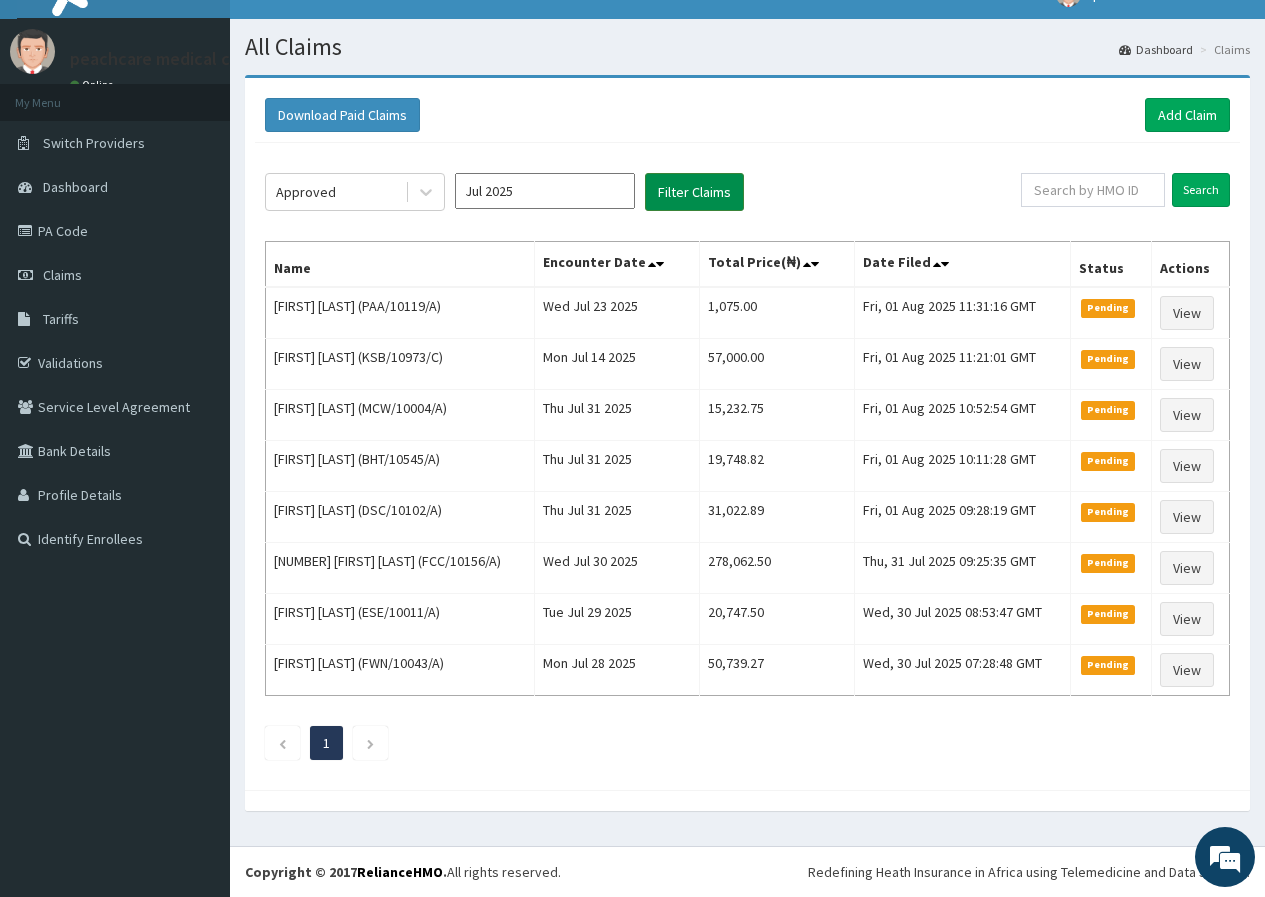 click on "Filter Claims" at bounding box center [694, 192] 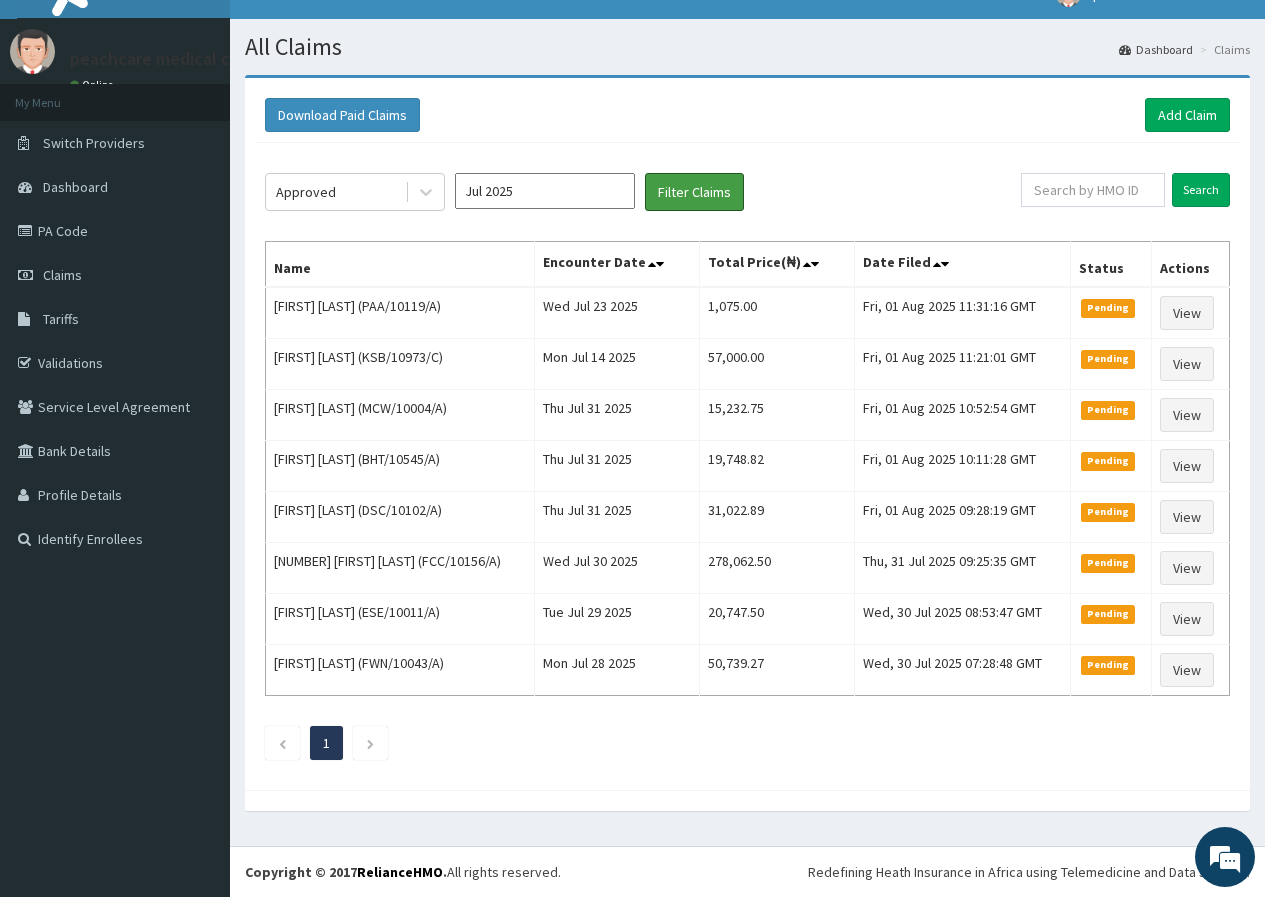 scroll, scrollTop: 0, scrollLeft: 0, axis: both 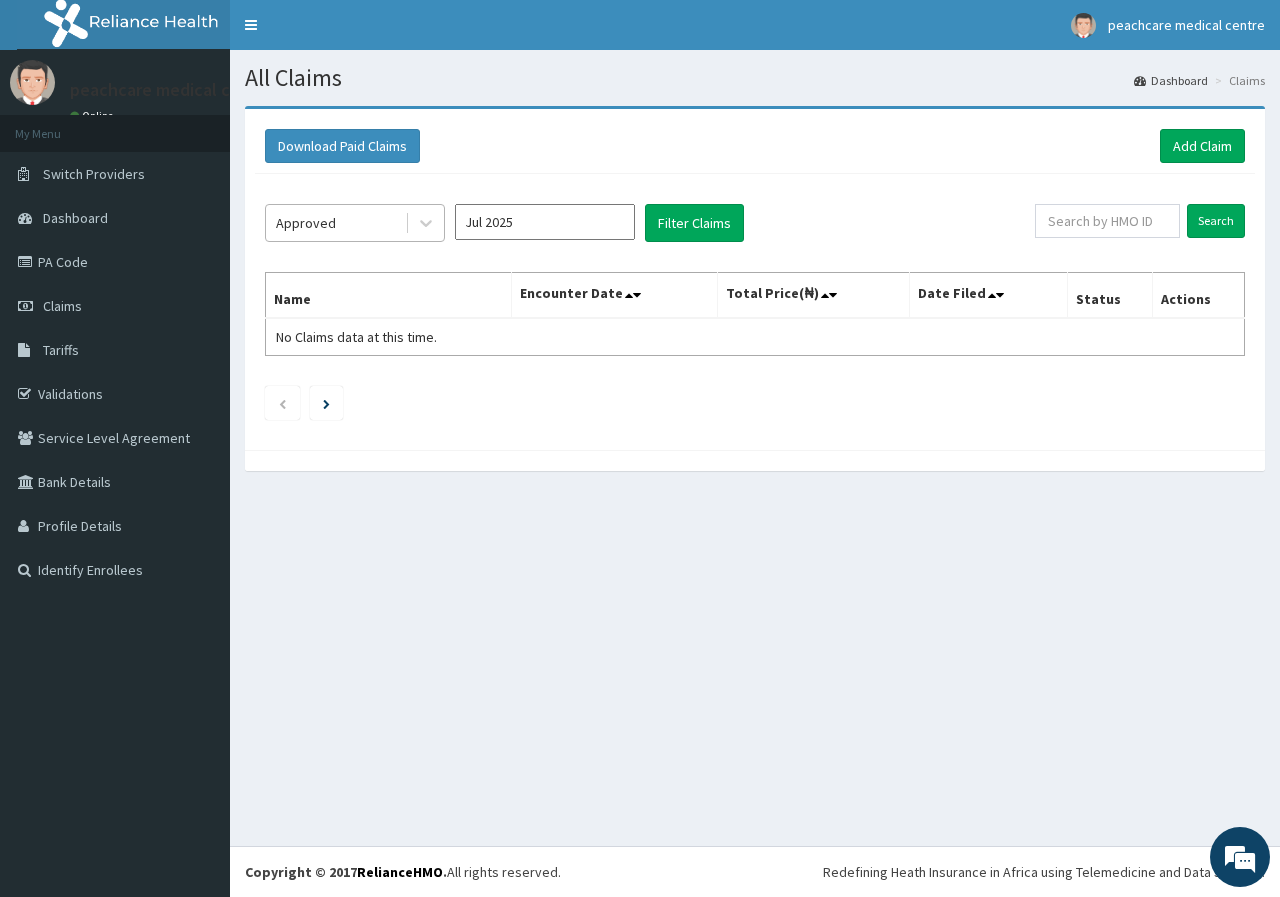 click on "Approved" at bounding box center [335, 223] 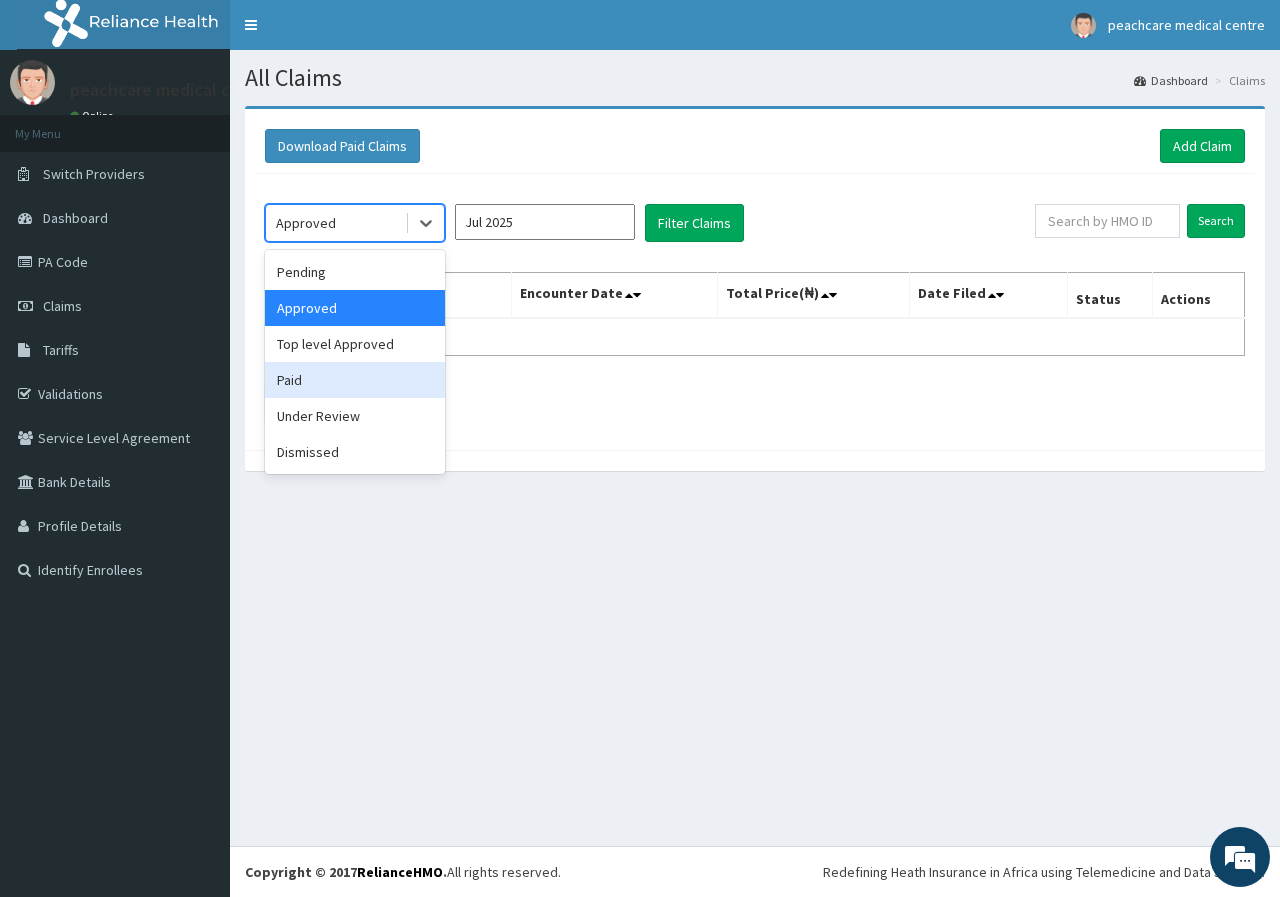 click on "Paid" at bounding box center (355, 380) 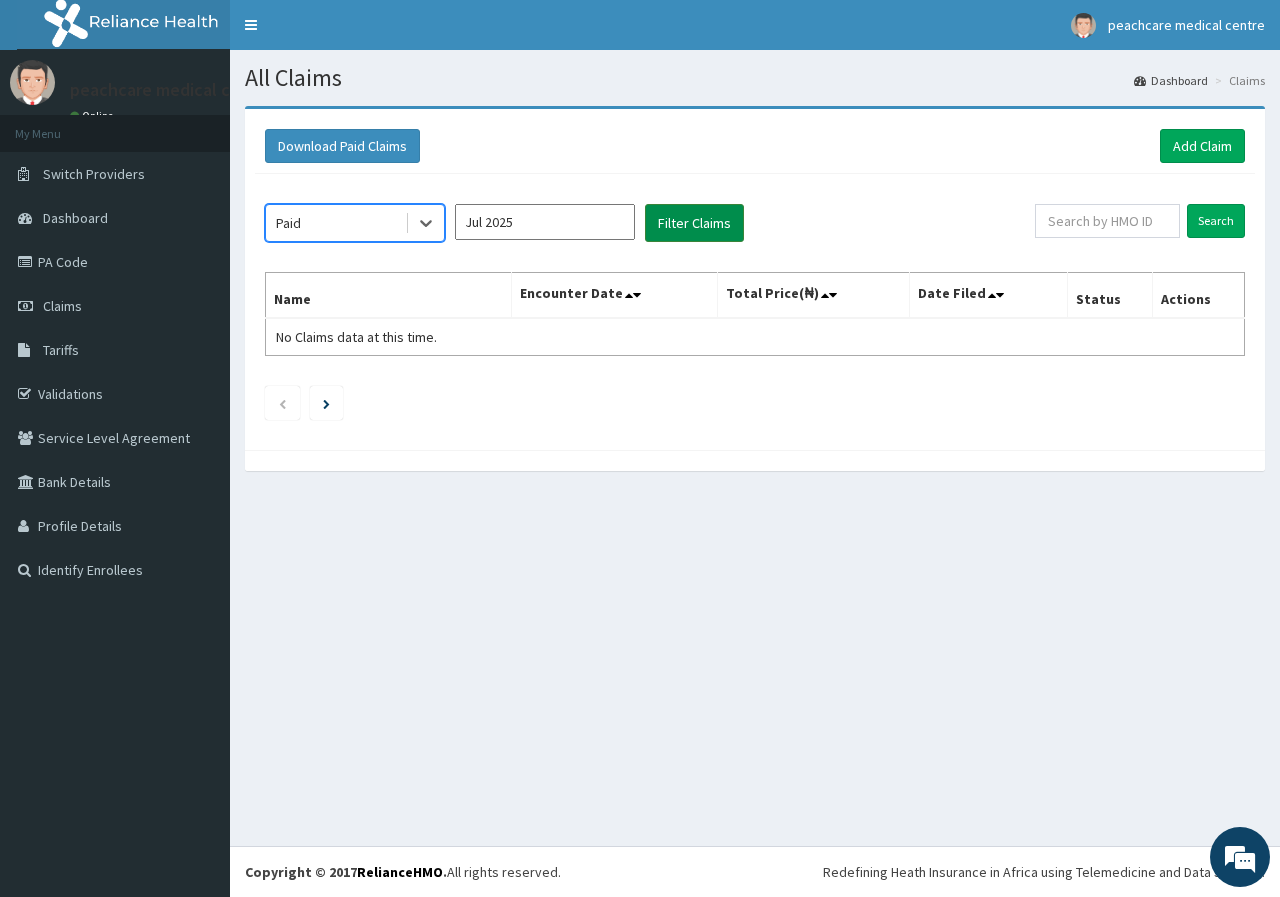 click on "Filter Claims" at bounding box center [694, 223] 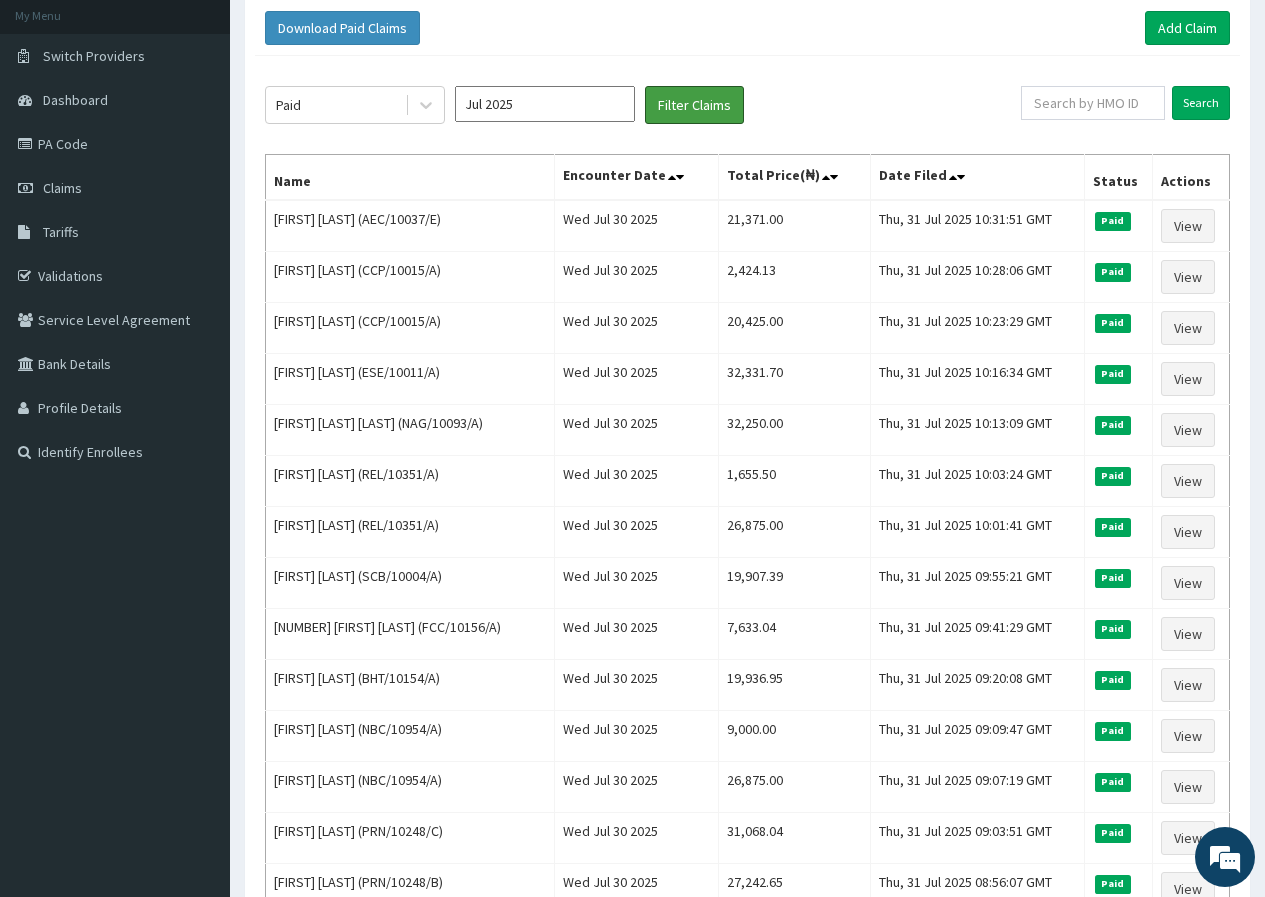 scroll, scrollTop: 107, scrollLeft: 0, axis: vertical 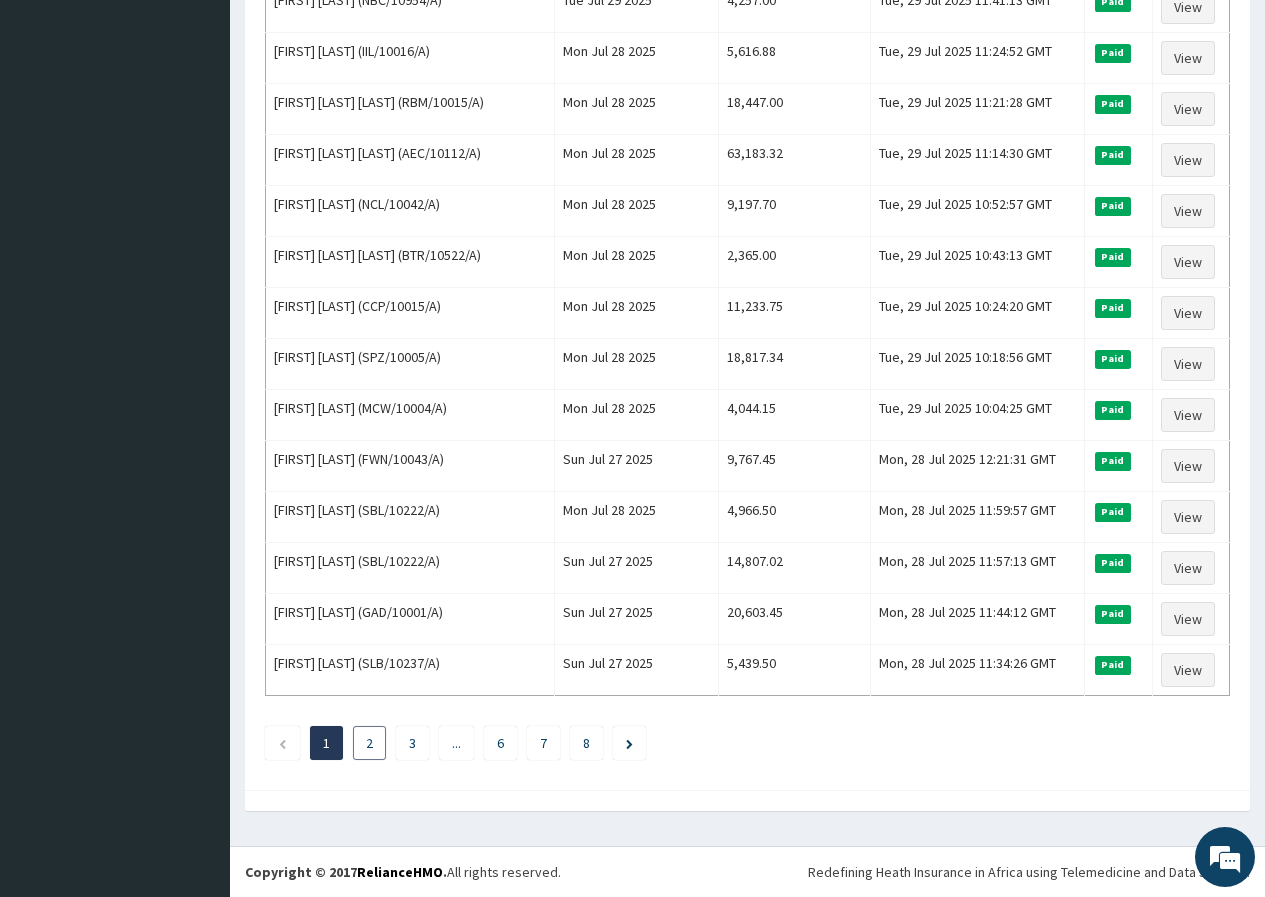 click on "2" at bounding box center [369, 743] 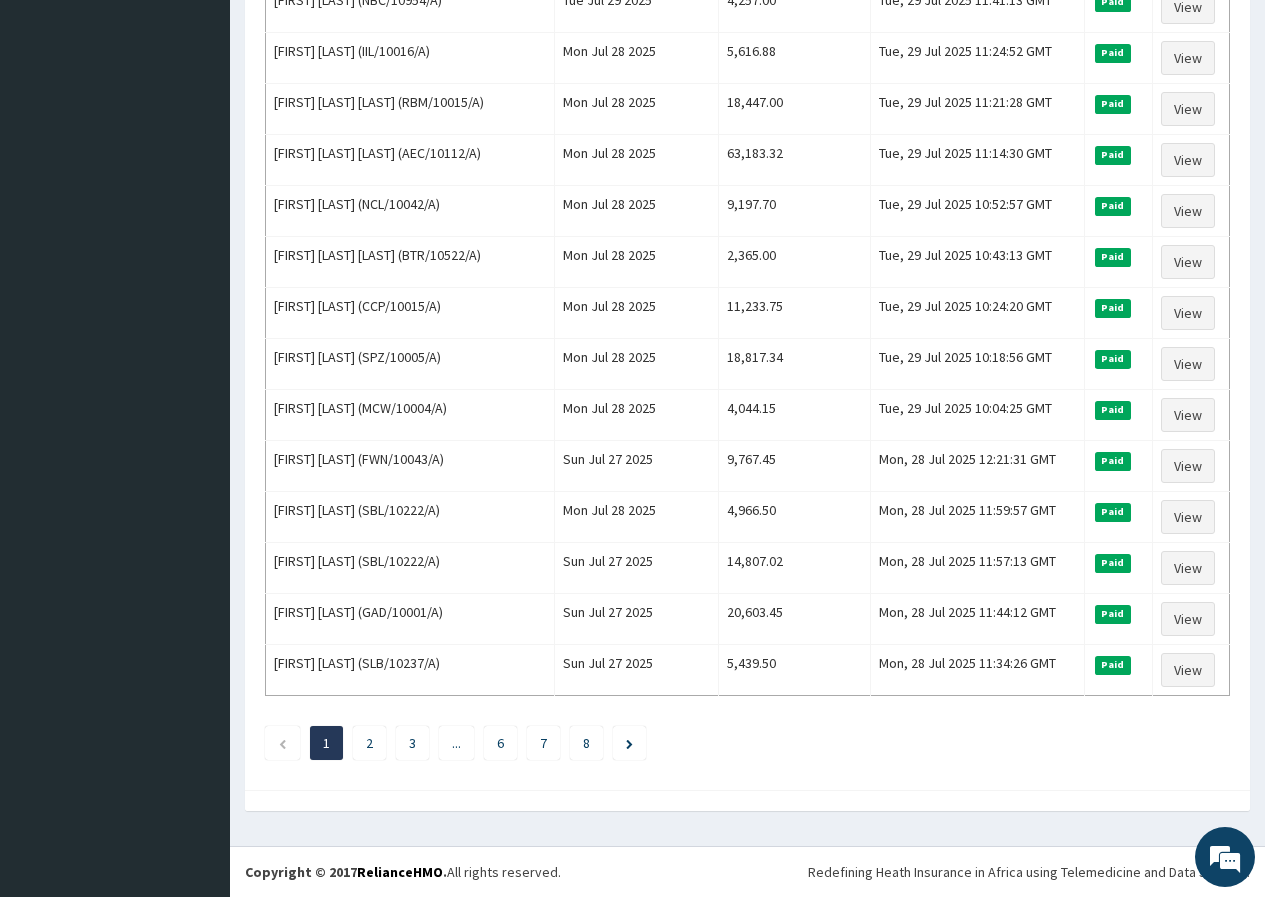 scroll, scrollTop: 0, scrollLeft: 0, axis: both 